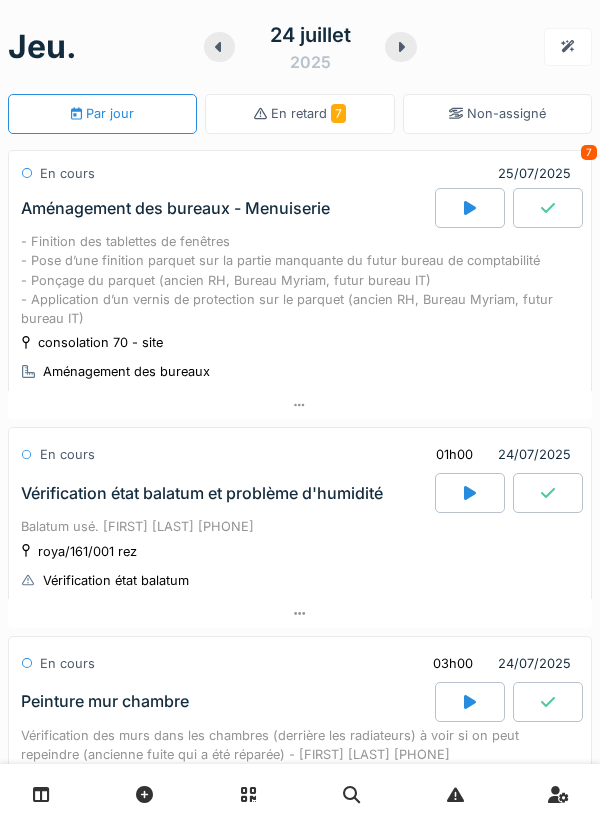 scroll, scrollTop: 0, scrollLeft: 0, axis: both 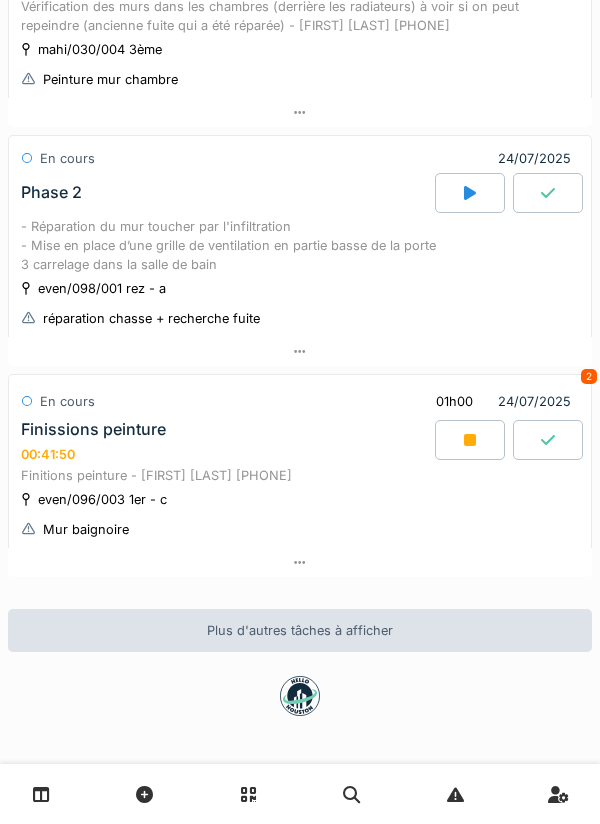 click on "Finissions peinture  00:41:50" at bounding box center [226, 441] 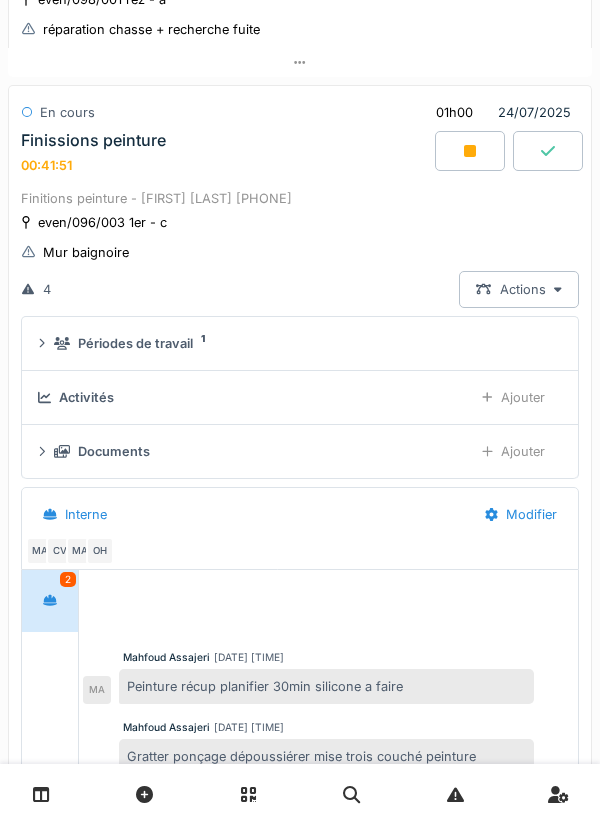 scroll, scrollTop: 1026, scrollLeft: 0, axis: vertical 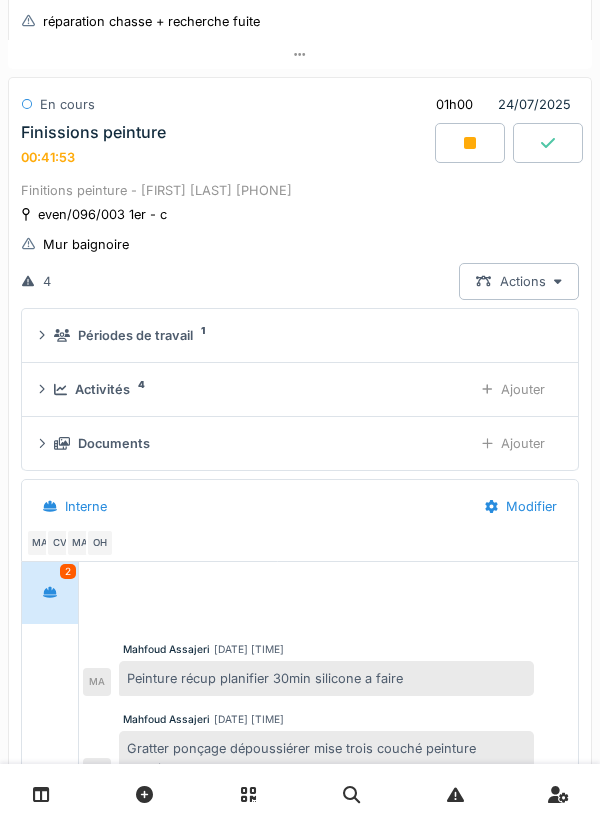click on "Ajouter" at bounding box center [513, 443] 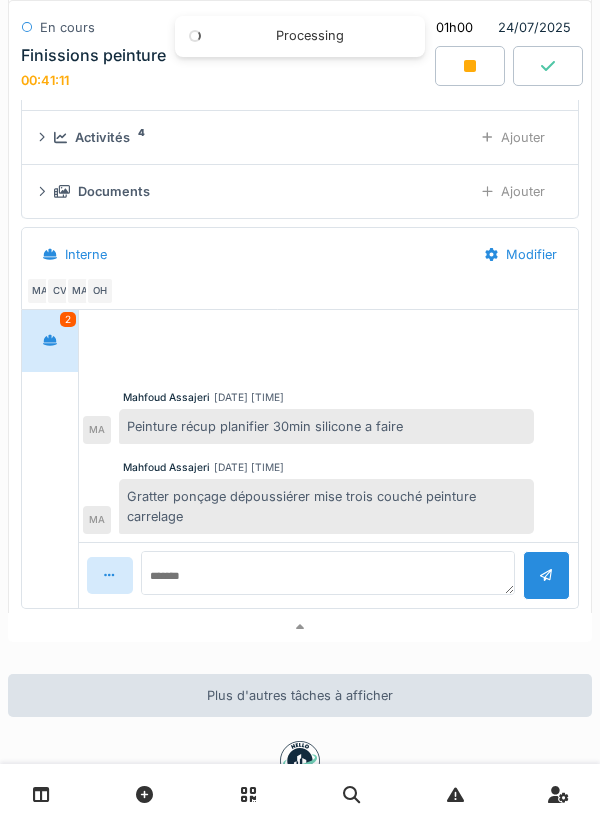 scroll, scrollTop: 1284, scrollLeft: 0, axis: vertical 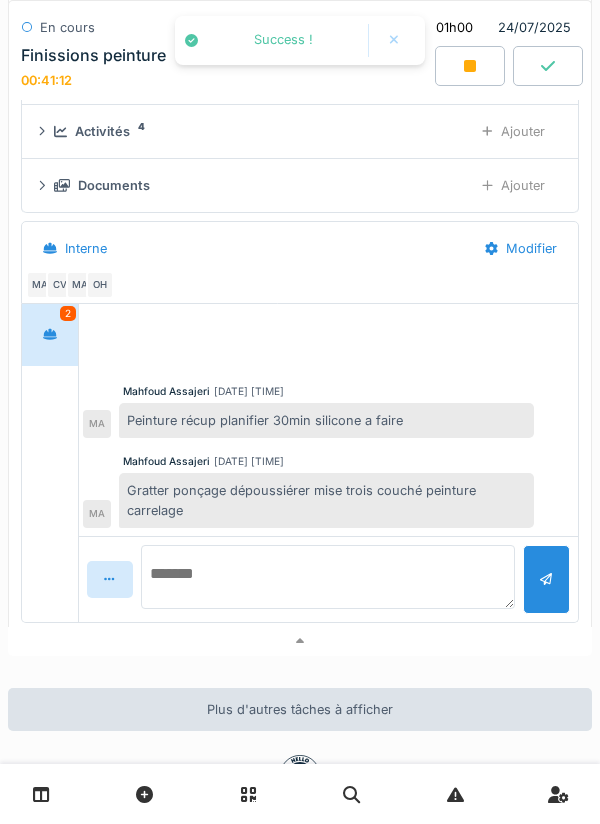 click at bounding box center (328, 577) 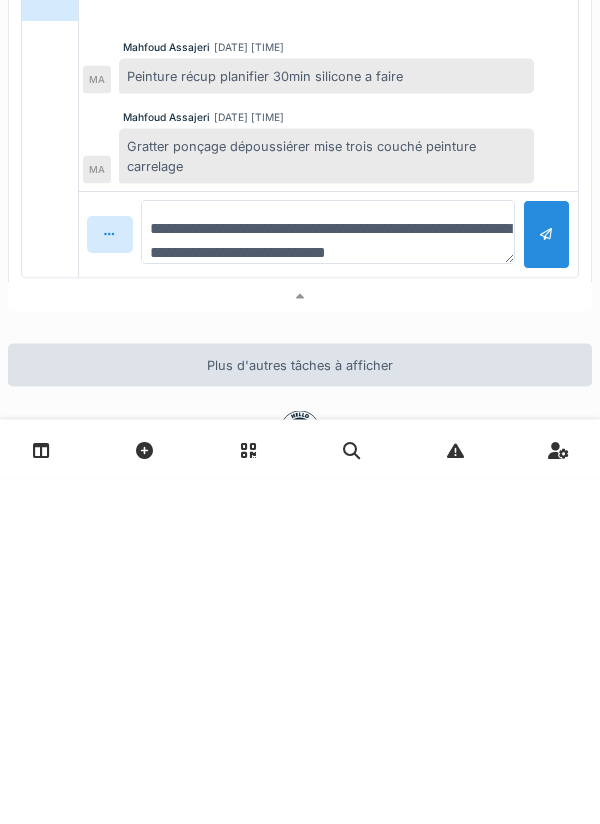 type on "**********" 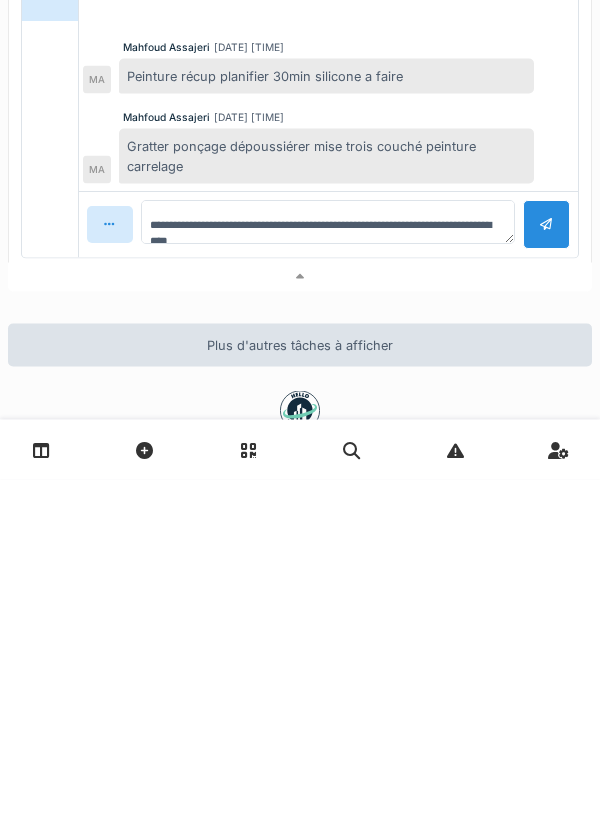 click at bounding box center [546, 569] 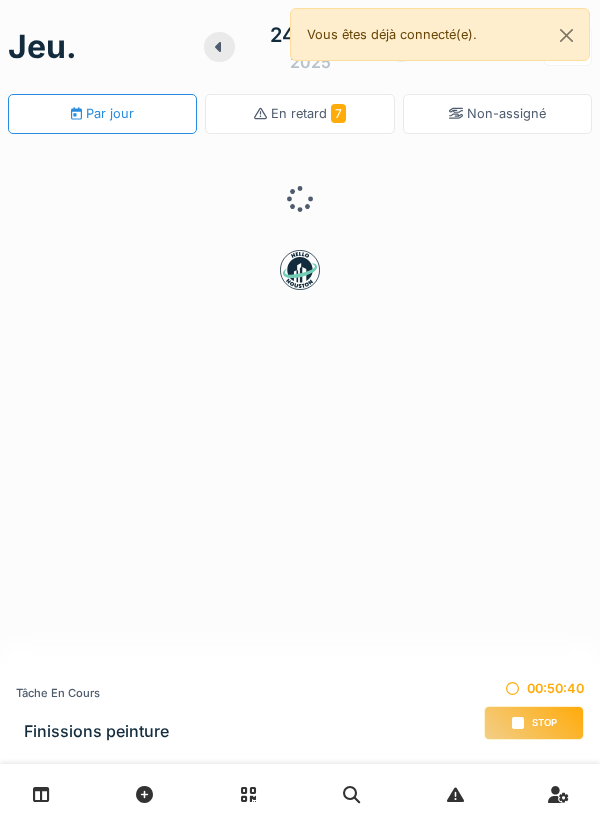 scroll, scrollTop: 0, scrollLeft: 0, axis: both 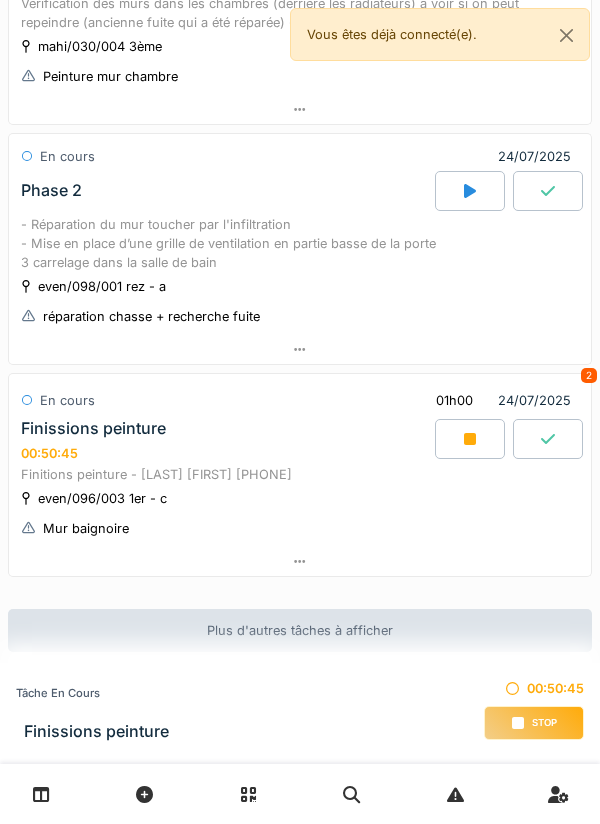 click 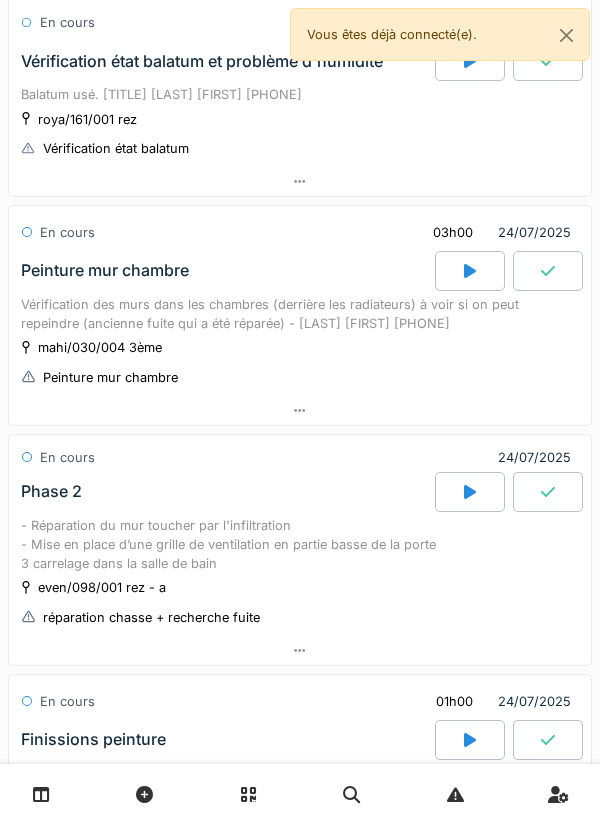 scroll, scrollTop: 435, scrollLeft: 0, axis: vertical 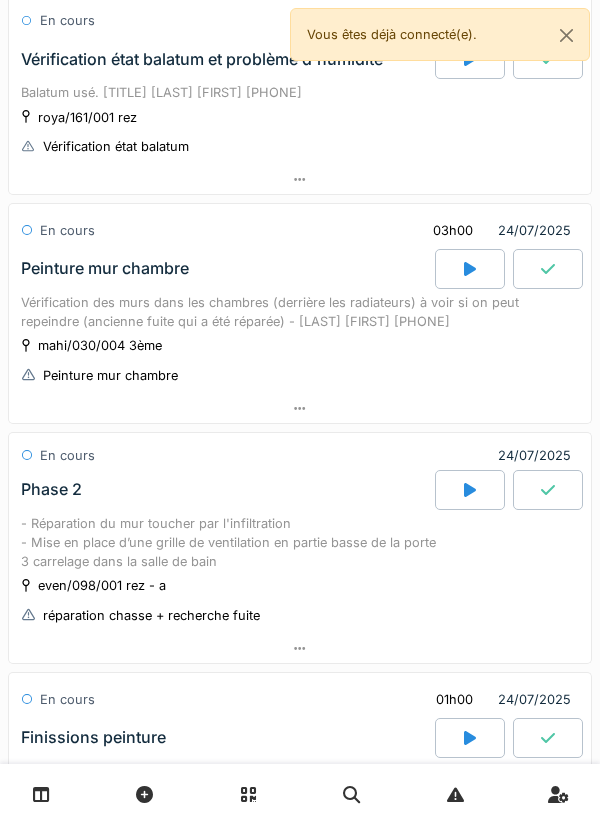click at bounding box center (470, 490) 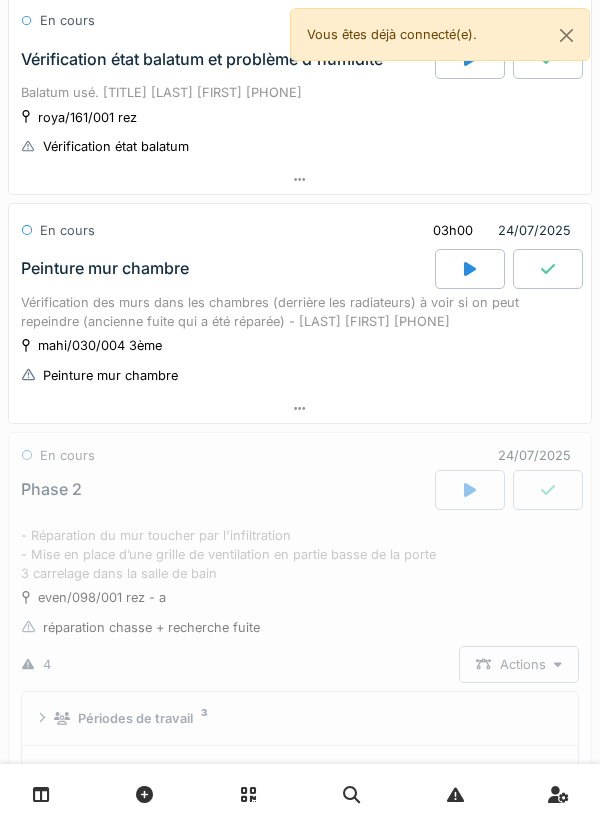 scroll, scrollTop: 504, scrollLeft: 0, axis: vertical 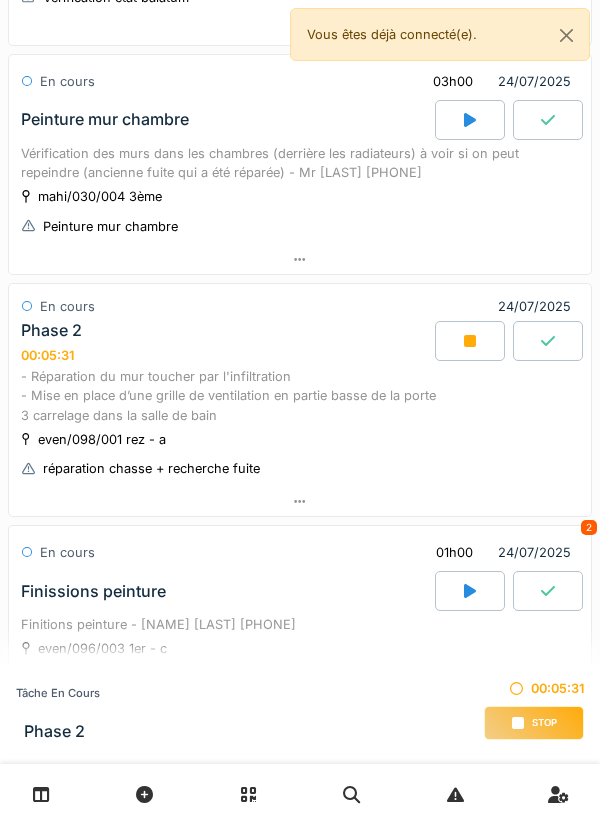 click on "- Réparation du mur toucher par l'infiltration
- Mise en place d’une grille de ventilation en partie basse de la porte
3 carrelage dans la salle de bain" at bounding box center [300, 396] 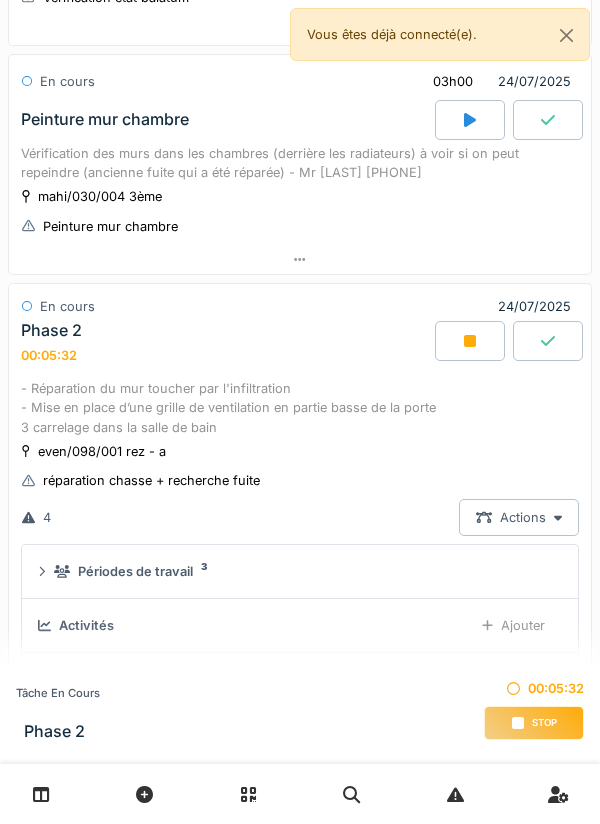 scroll, scrollTop: 786, scrollLeft: 0, axis: vertical 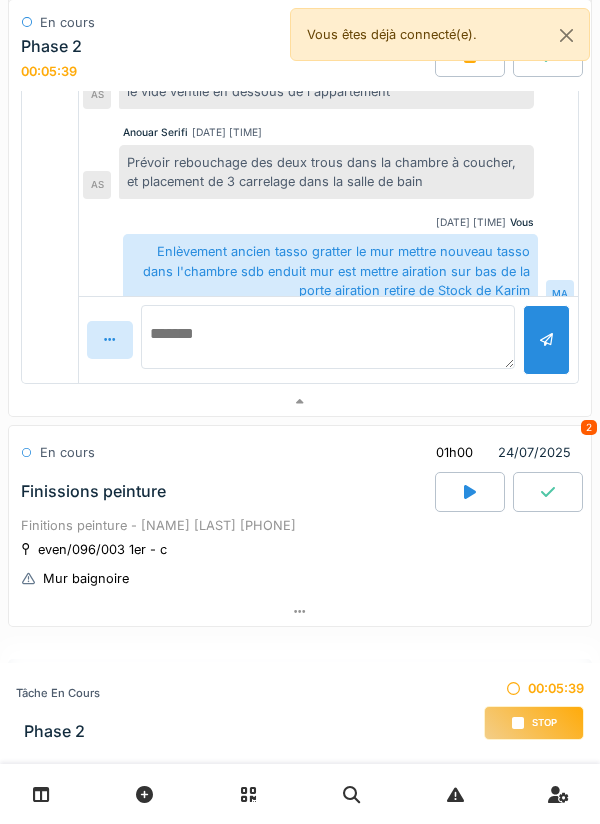 click at bounding box center (328, 337) 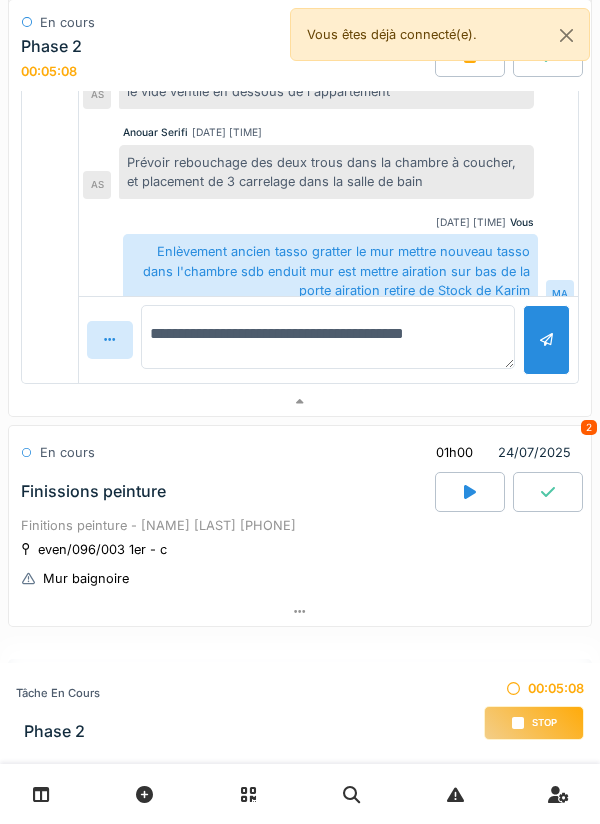 type on "**********" 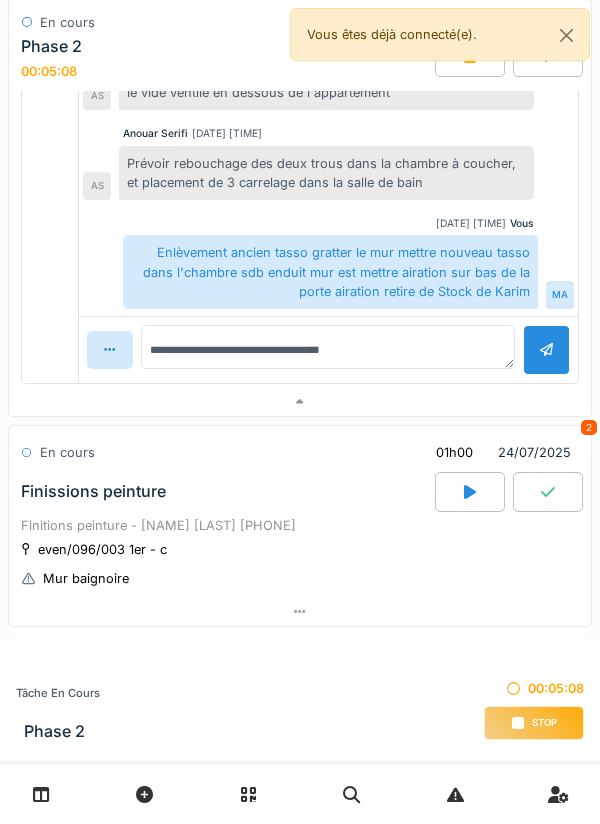 click at bounding box center (546, 349) 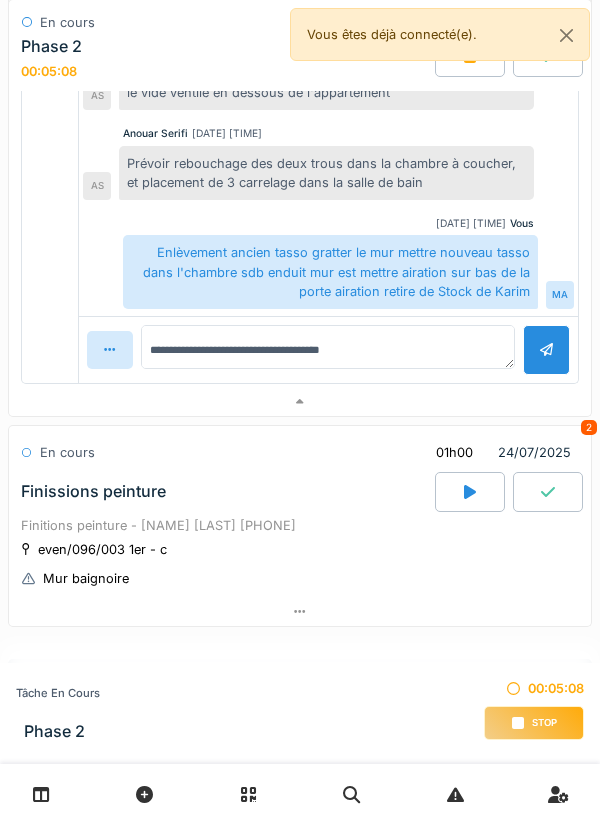 type 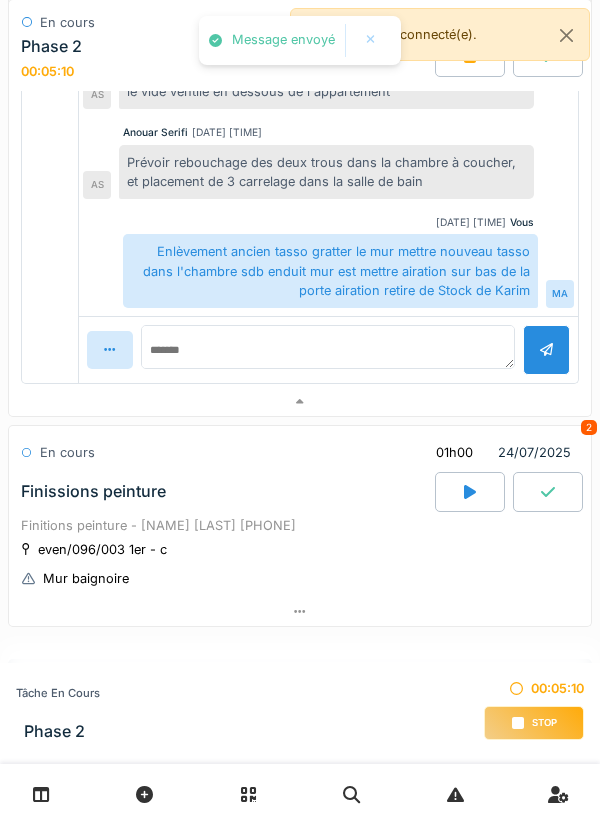 scroll, scrollTop: 248, scrollLeft: 0, axis: vertical 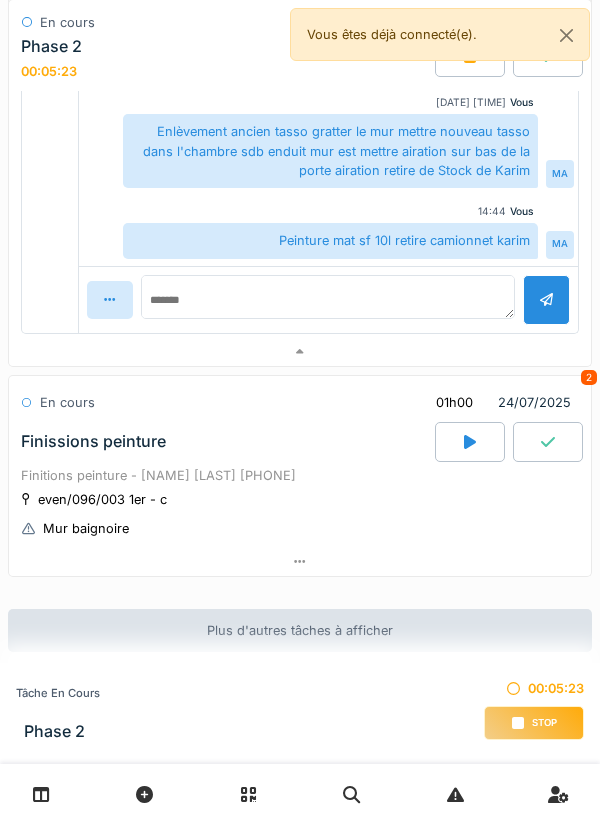 click on "Stop" at bounding box center (534, 723) 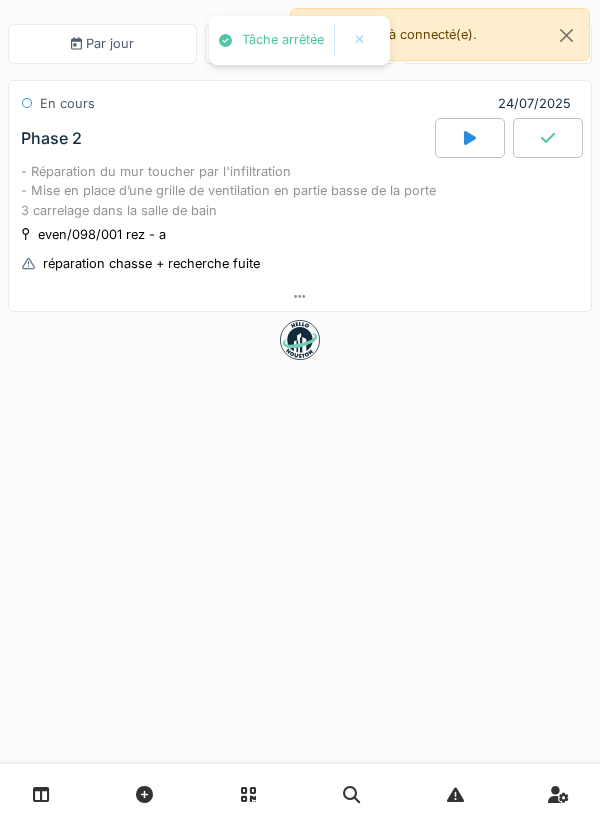 scroll, scrollTop: 0, scrollLeft: 0, axis: both 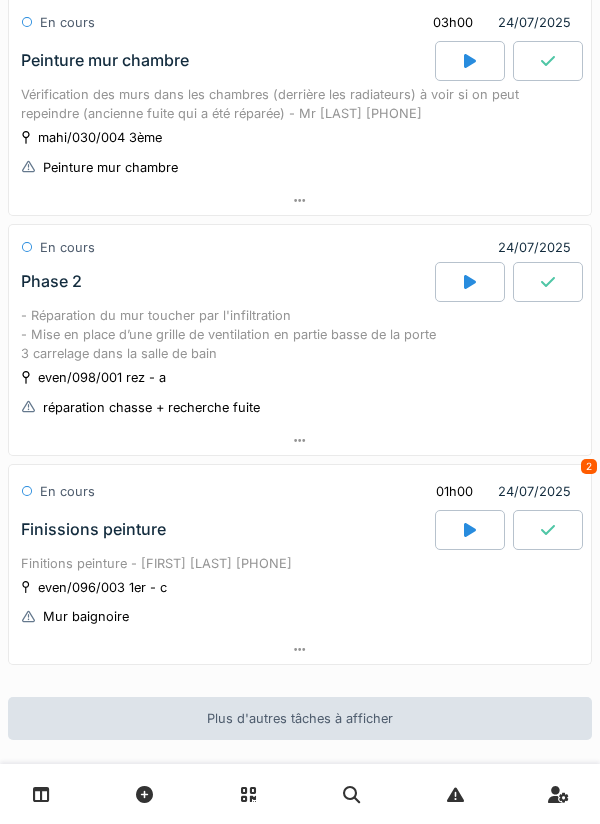 click at bounding box center (470, 282) 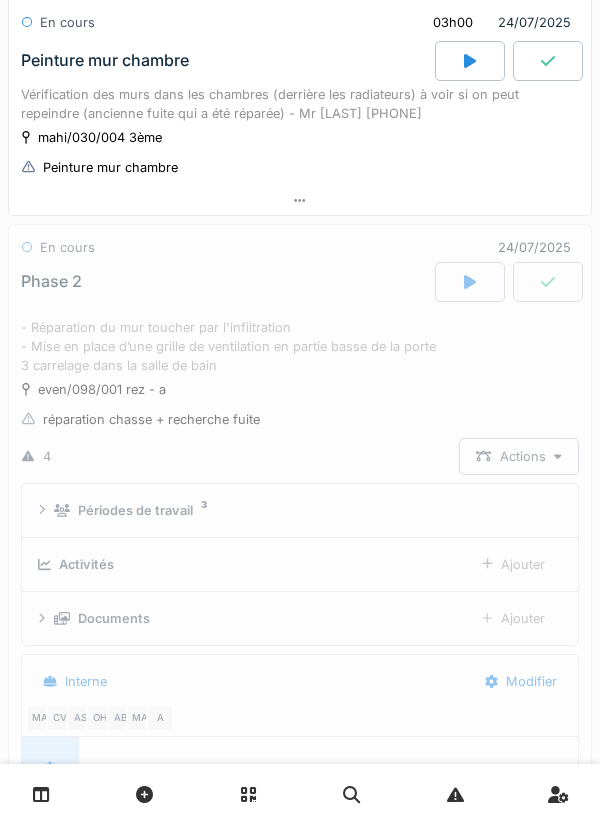 scroll, scrollTop: 786, scrollLeft: 0, axis: vertical 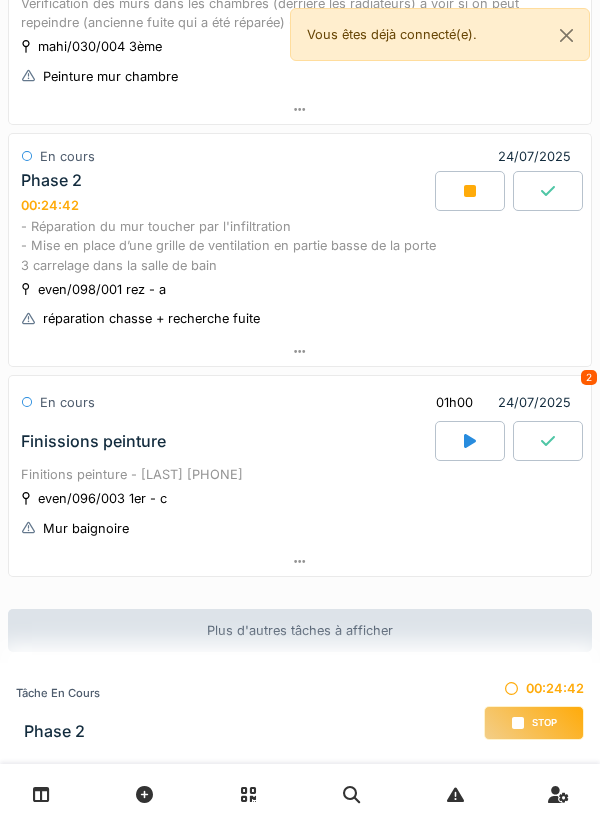 click on "- Réparation du mur toucher par l'infiltration
- Mise en place d’une grille de ventilation en partie basse de la porte
3 carrelage dans la salle de bain" at bounding box center (300, 246) 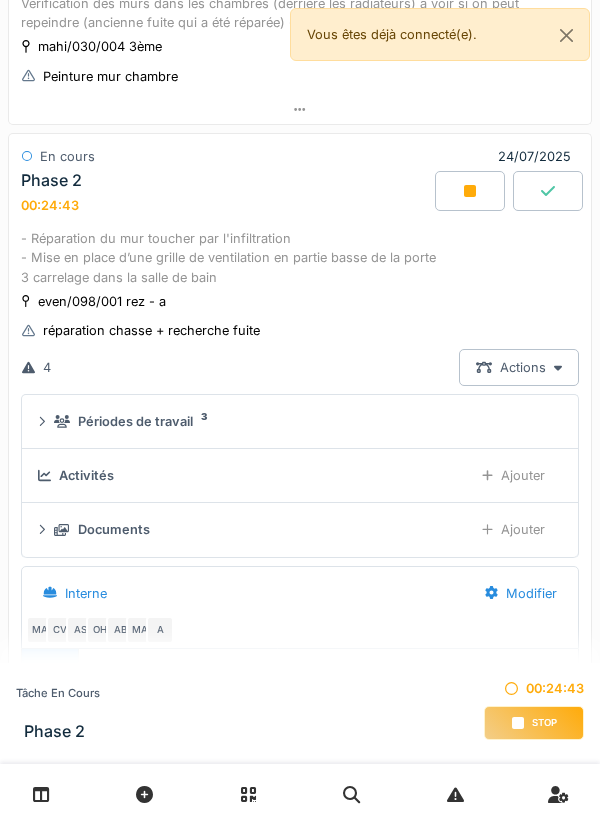 scroll, scrollTop: 786, scrollLeft: 0, axis: vertical 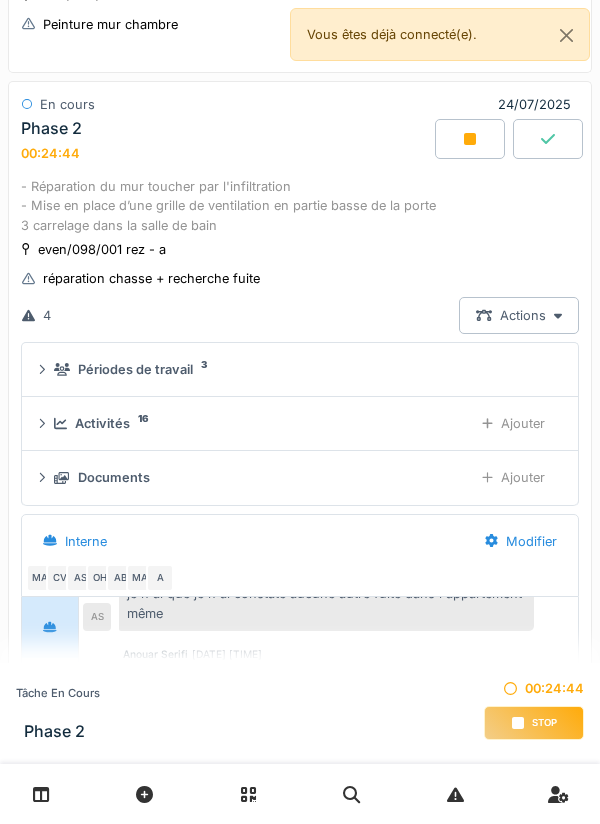 click on "Ajouter" at bounding box center [513, 477] 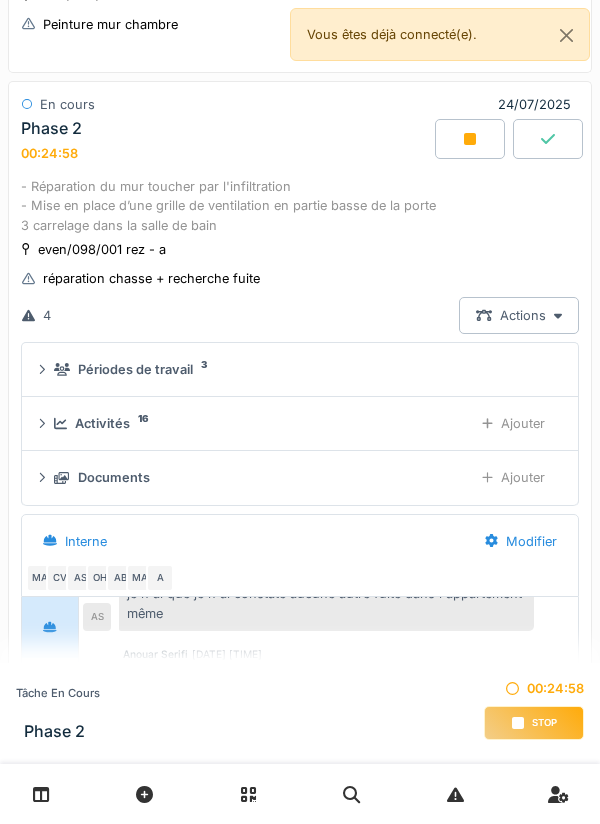 click on "Ajouter" at bounding box center (513, 477) 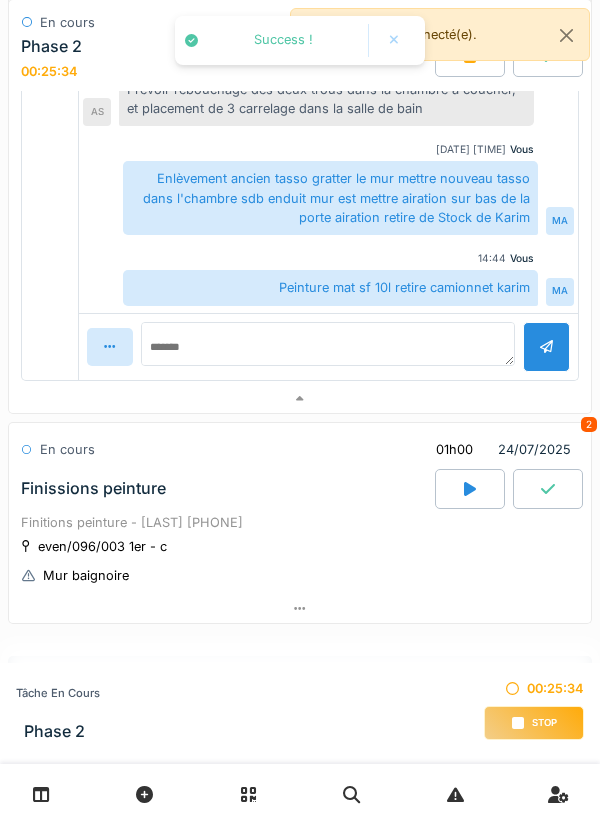 scroll, scrollTop: 1577, scrollLeft: 0, axis: vertical 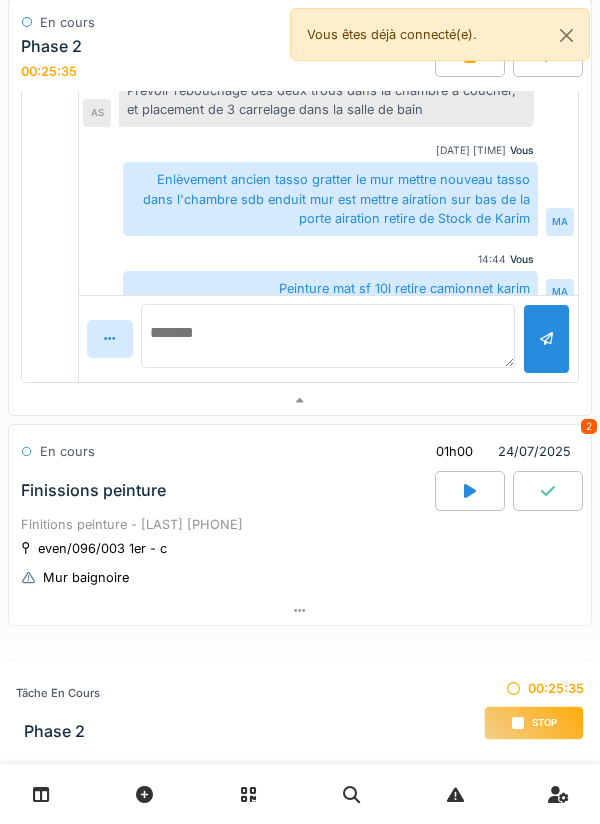 click at bounding box center (328, 336) 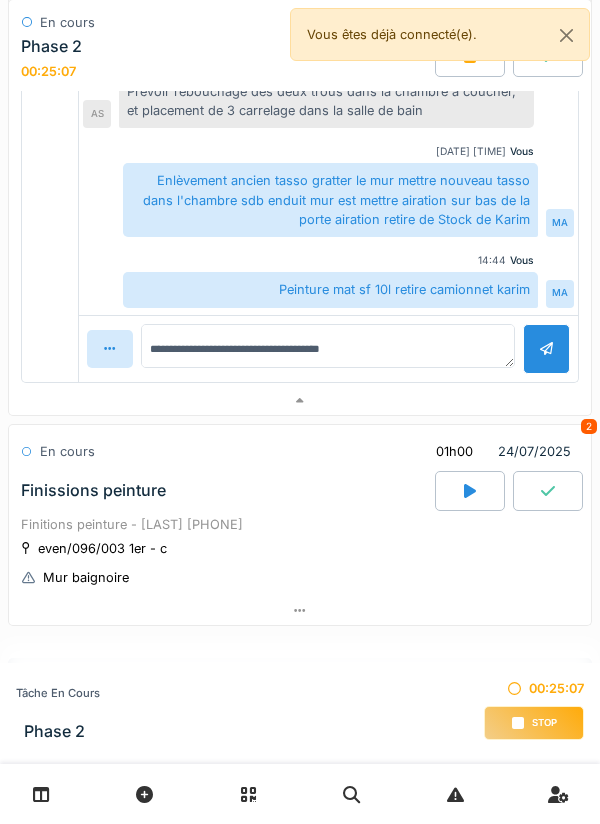 click on "Finissions peinture" at bounding box center (226, 491) 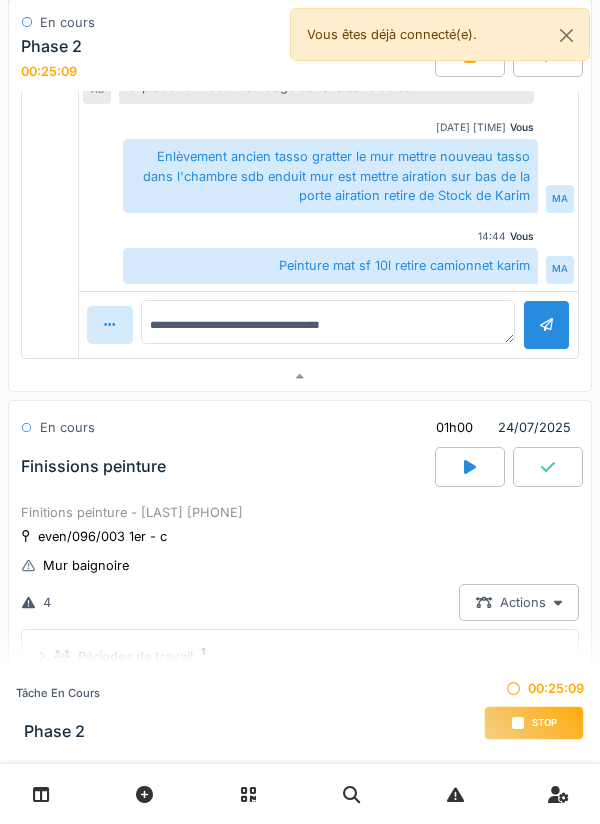 scroll, scrollTop: 1595, scrollLeft: 0, axis: vertical 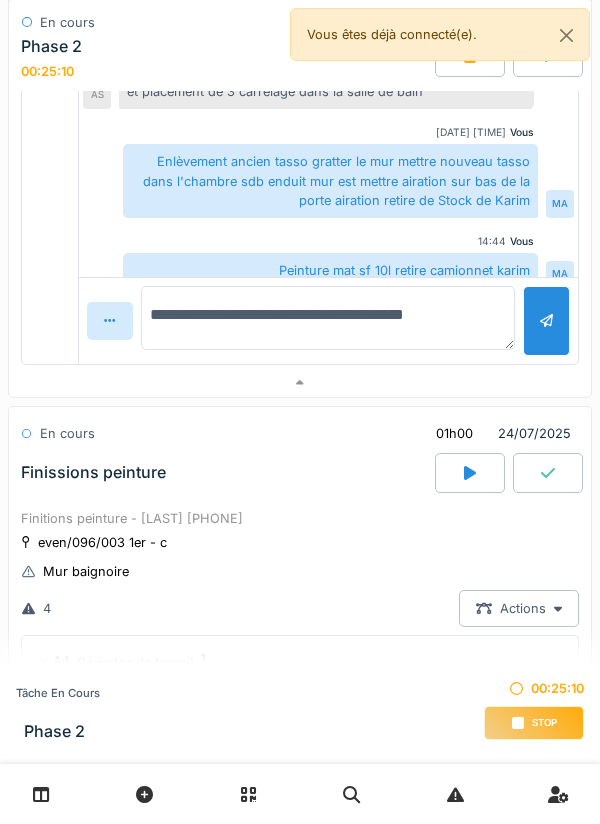 click on "**********" at bounding box center [328, 318] 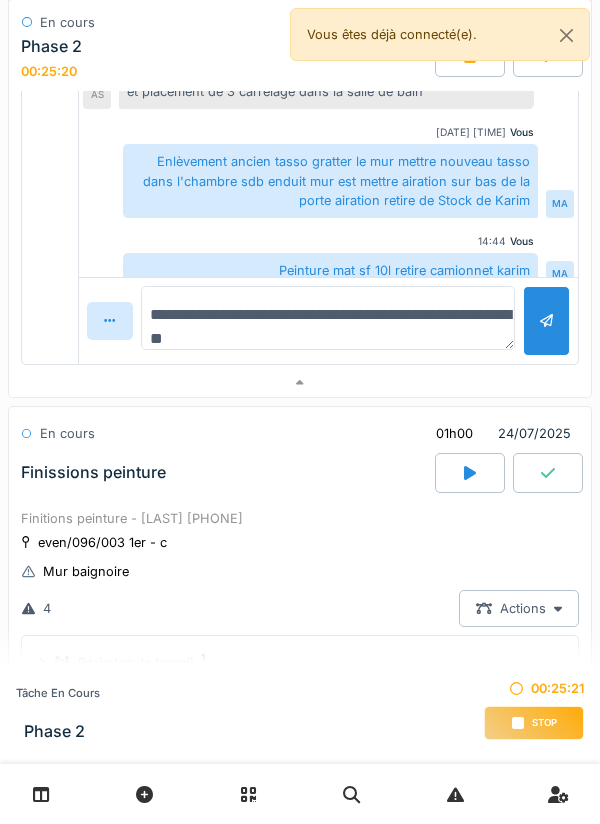 type on "**********" 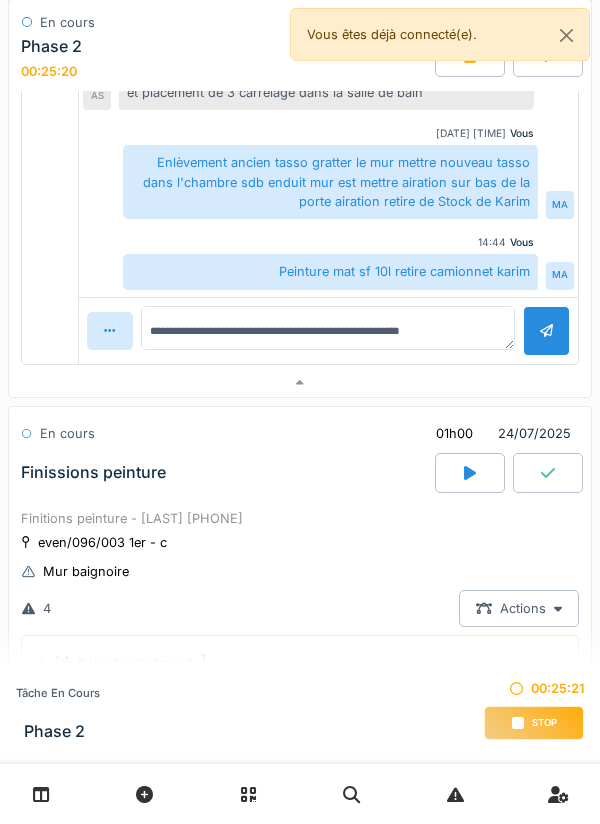 click at bounding box center [546, 330] 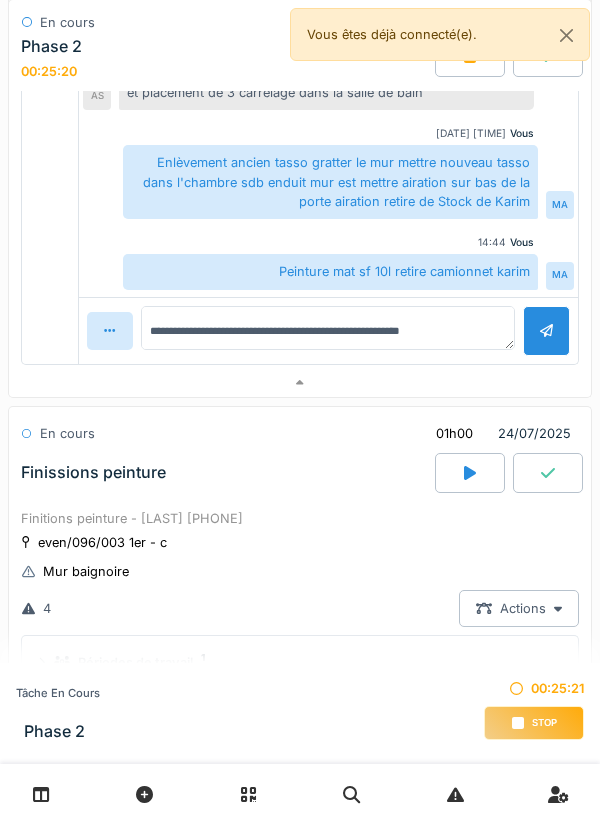 type 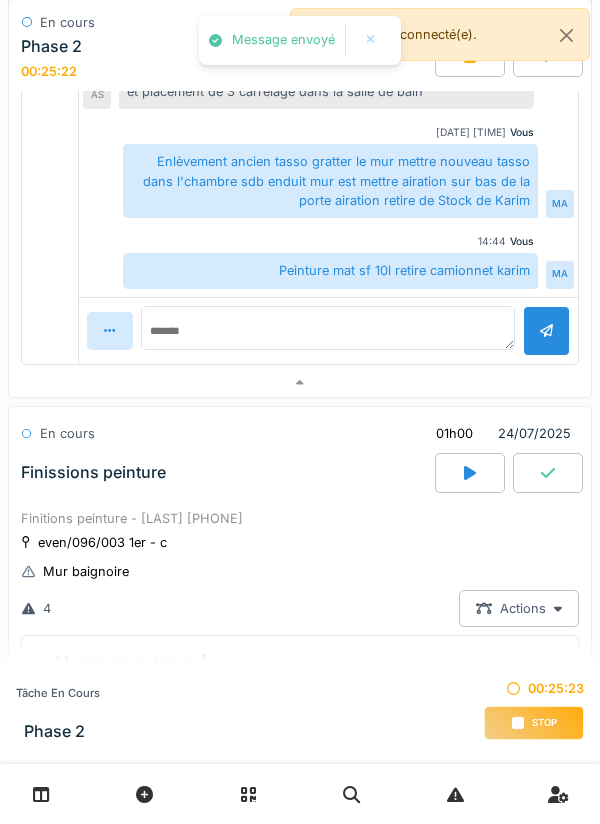 scroll, scrollTop: 318, scrollLeft: 0, axis: vertical 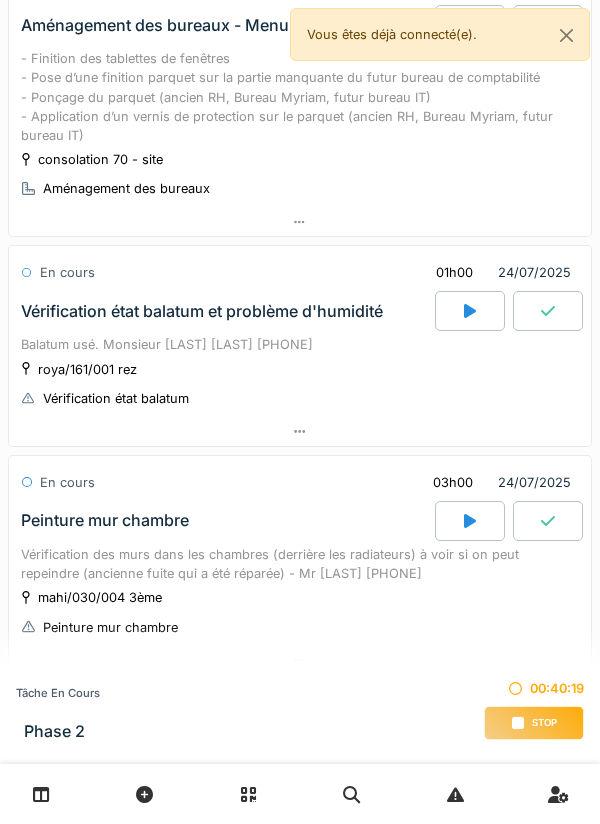 click 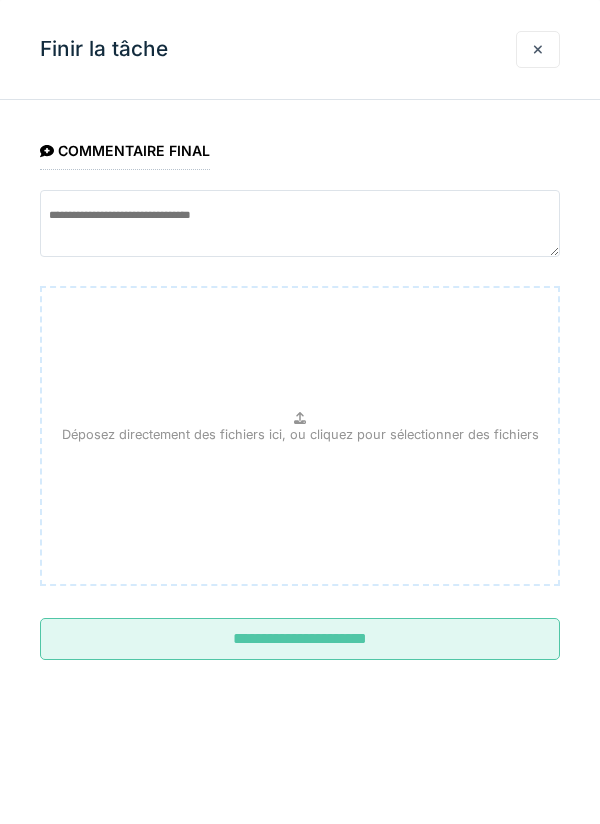 scroll, scrollTop: 348, scrollLeft: 0, axis: vertical 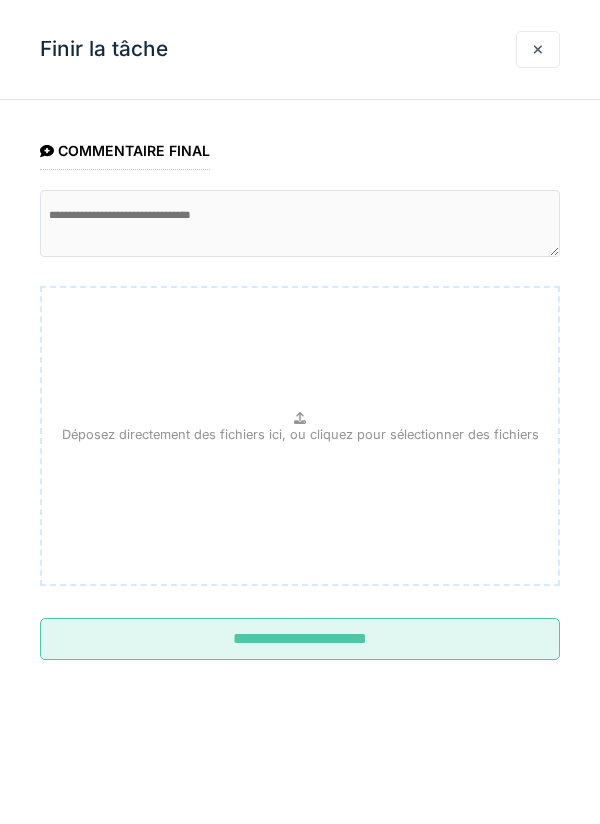 click on "**********" at bounding box center (300, 412) 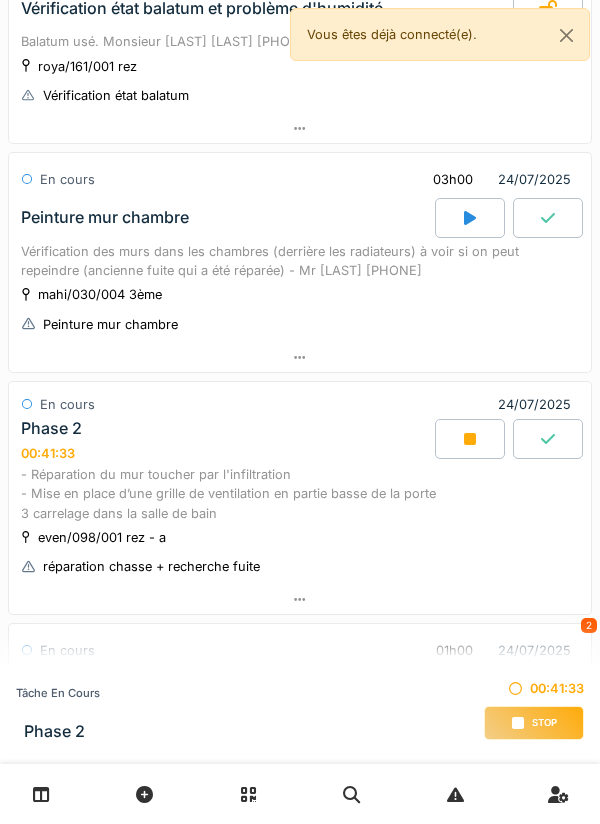 scroll, scrollTop: 498, scrollLeft: 0, axis: vertical 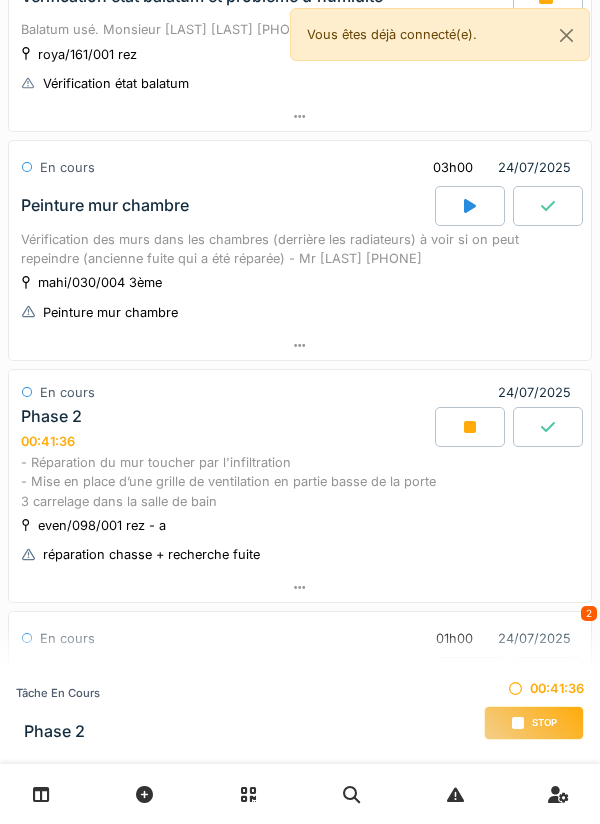 click on "Vérification des murs dans les chambres (derrière les radiateurs) à voir si on peut repeindre (ancienne fuite qui a été réparée) - Mr [LAST] [PHONE]" at bounding box center (300, 249) 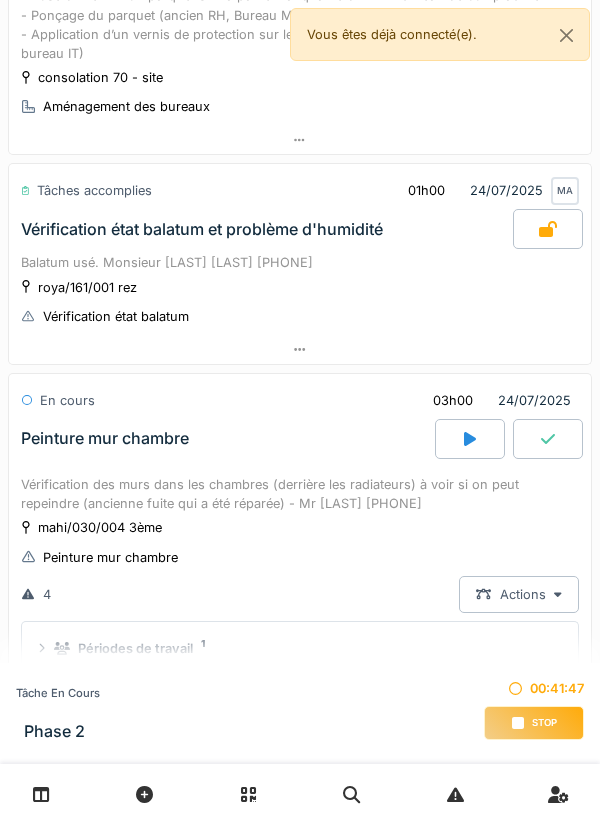 scroll, scrollTop: 263, scrollLeft: 0, axis: vertical 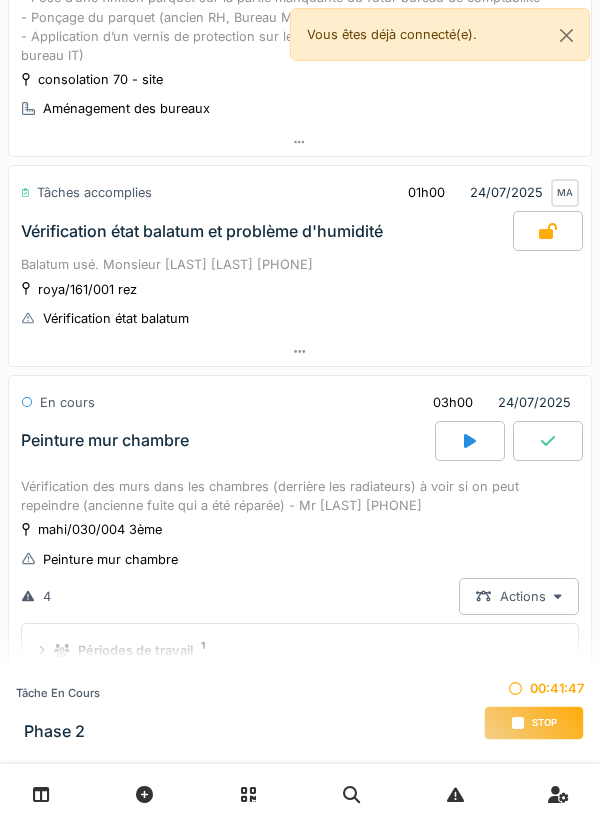 click 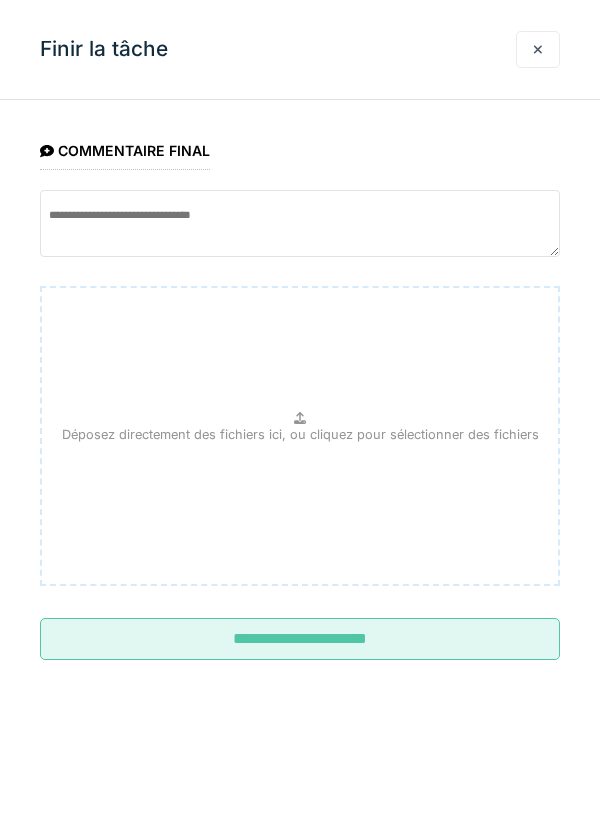 click on "**********" at bounding box center (300, 639) 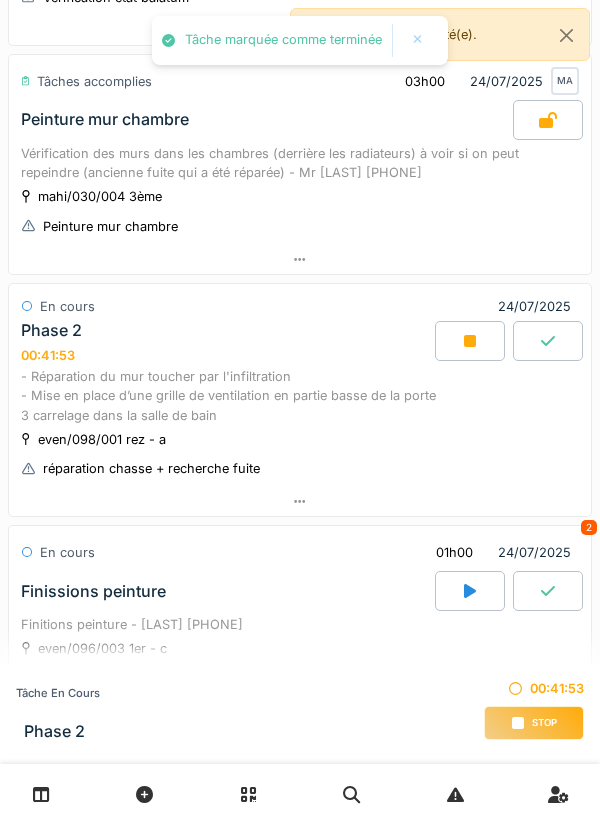 scroll, scrollTop: 646, scrollLeft: 0, axis: vertical 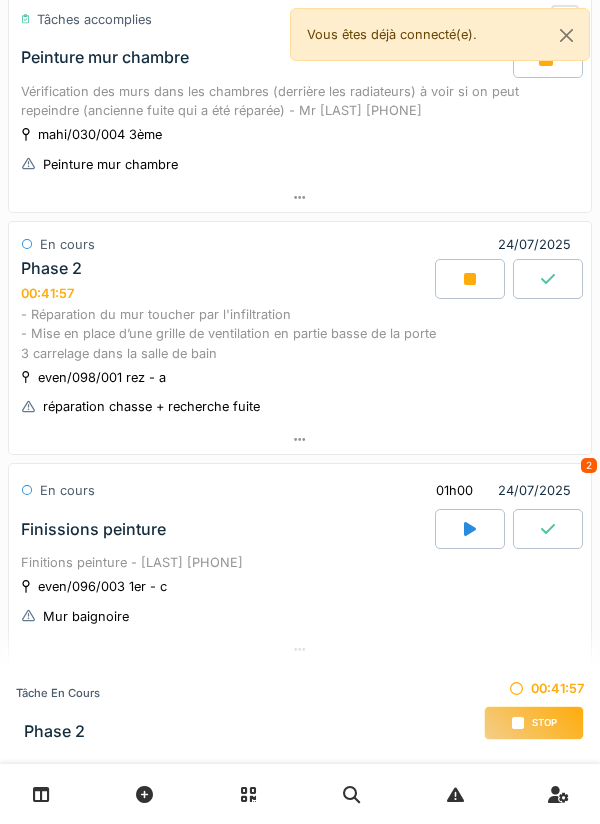 click at bounding box center (548, 529) 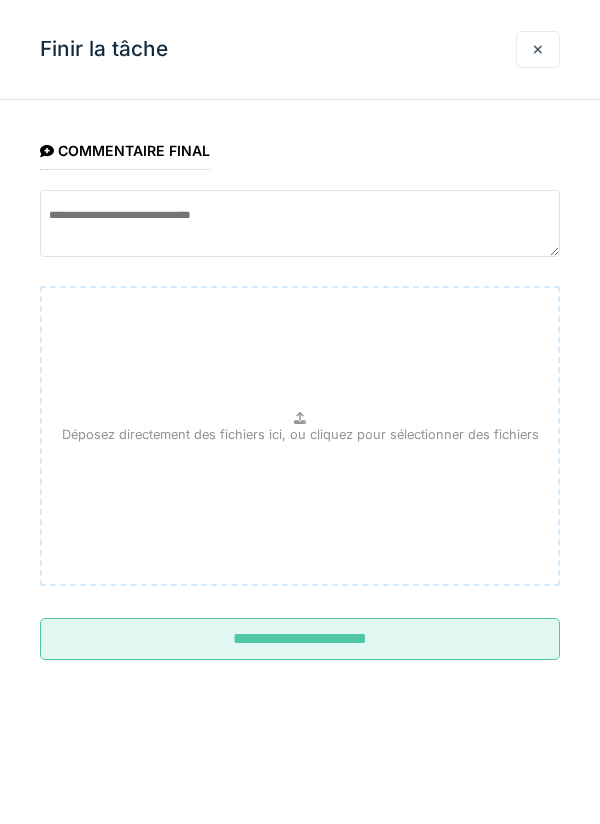 scroll, scrollTop: 1029, scrollLeft: 0, axis: vertical 